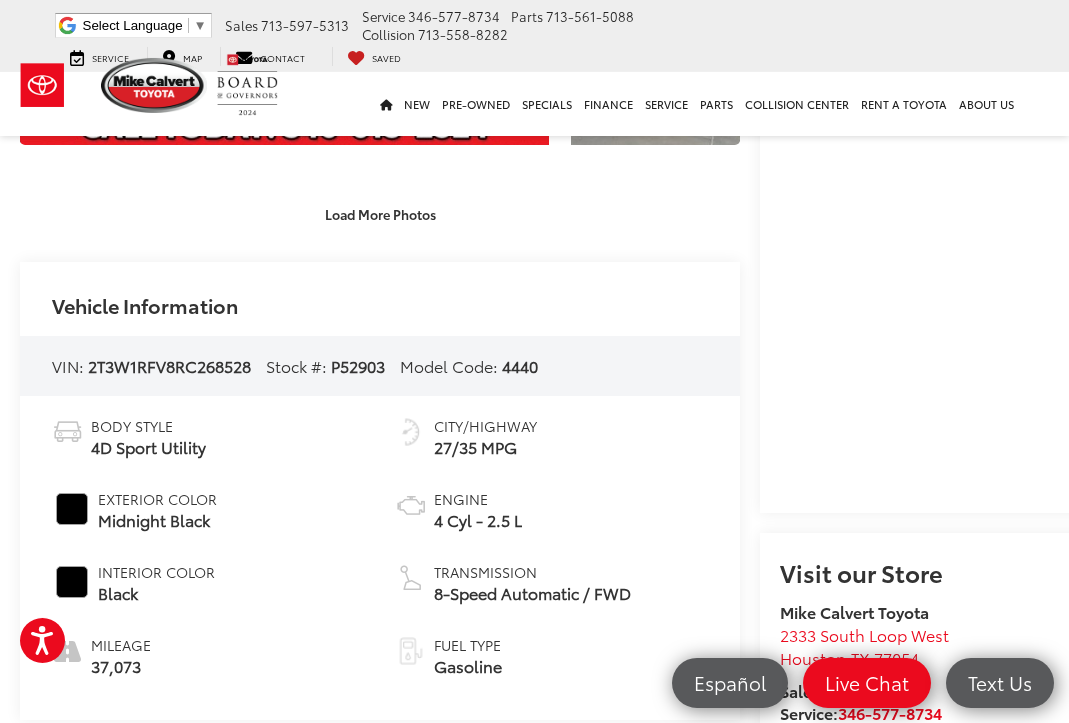 scroll, scrollTop: 1024, scrollLeft: 0, axis: vertical 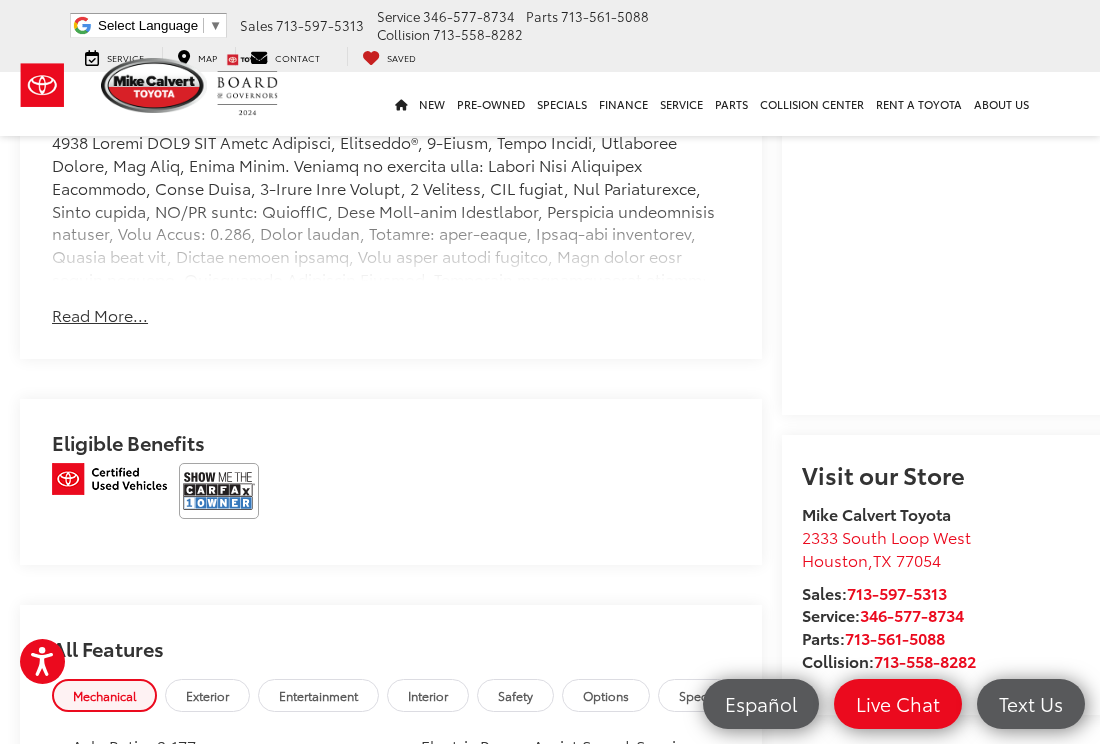 click at bounding box center (219, 491) 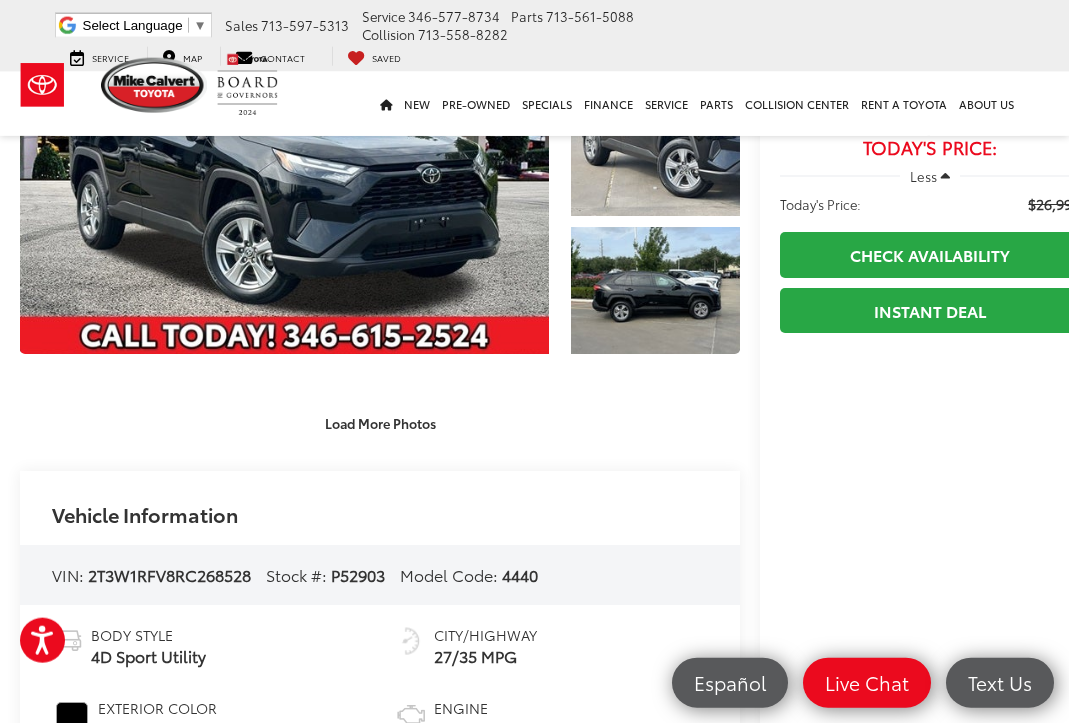 scroll, scrollTop: 0, scrollLeft: 0, axis: both 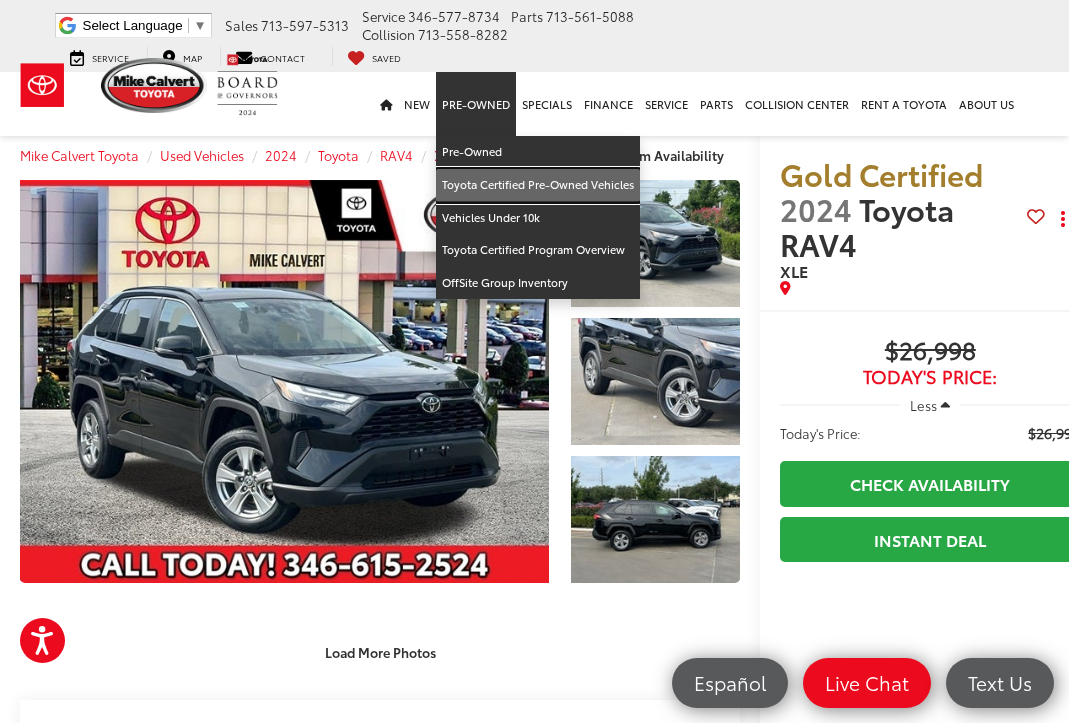 click on "Toyota Certified Pre-Owned Vehicles" at bounding box center [538, 185] 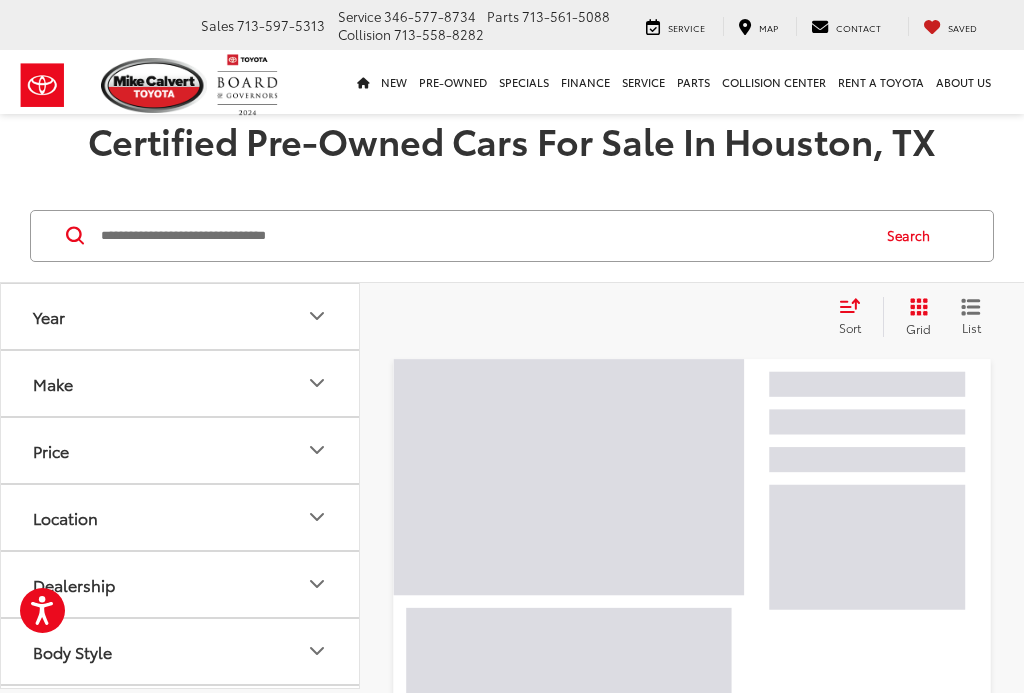 scroll, scrollTop: 0, scrollLeft: 0, axis: both 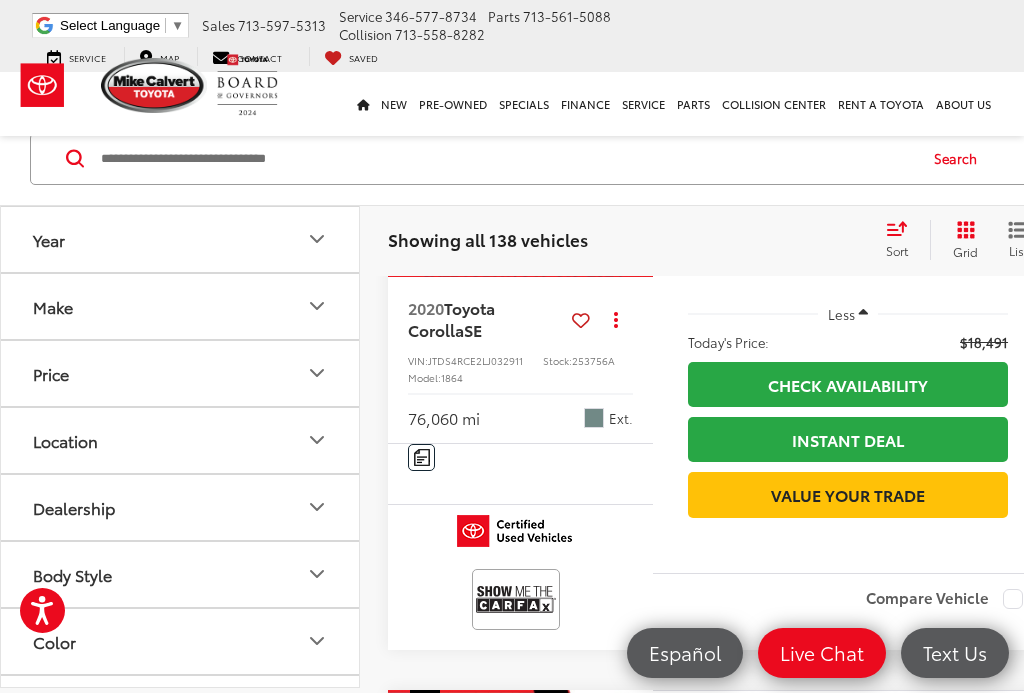 click 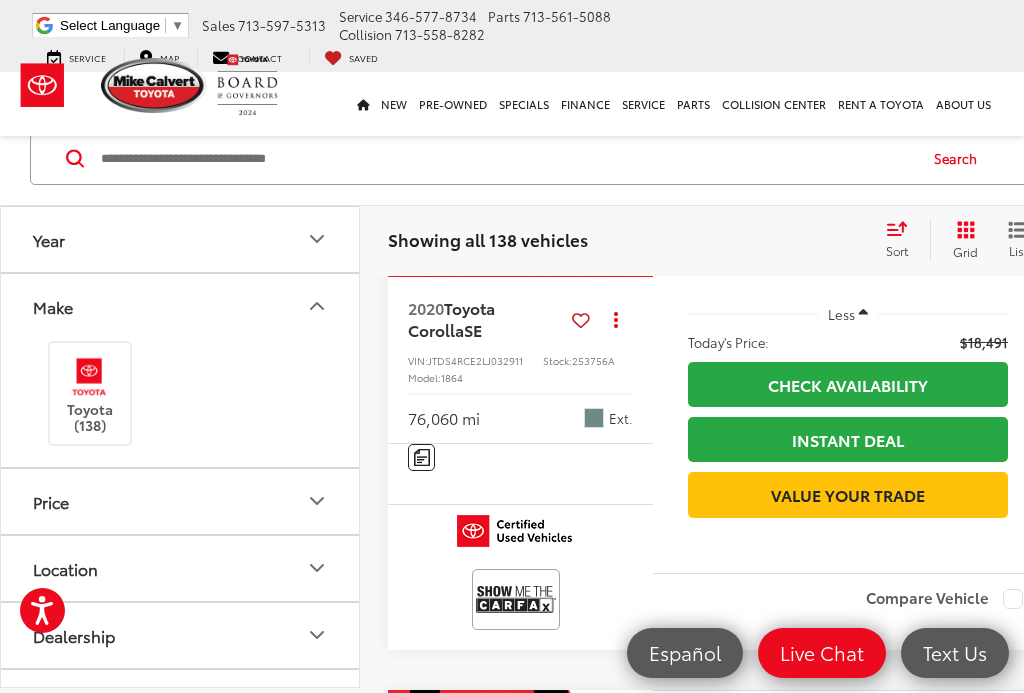 click on "Toyota   (138)" at bounding box center [90, 394] 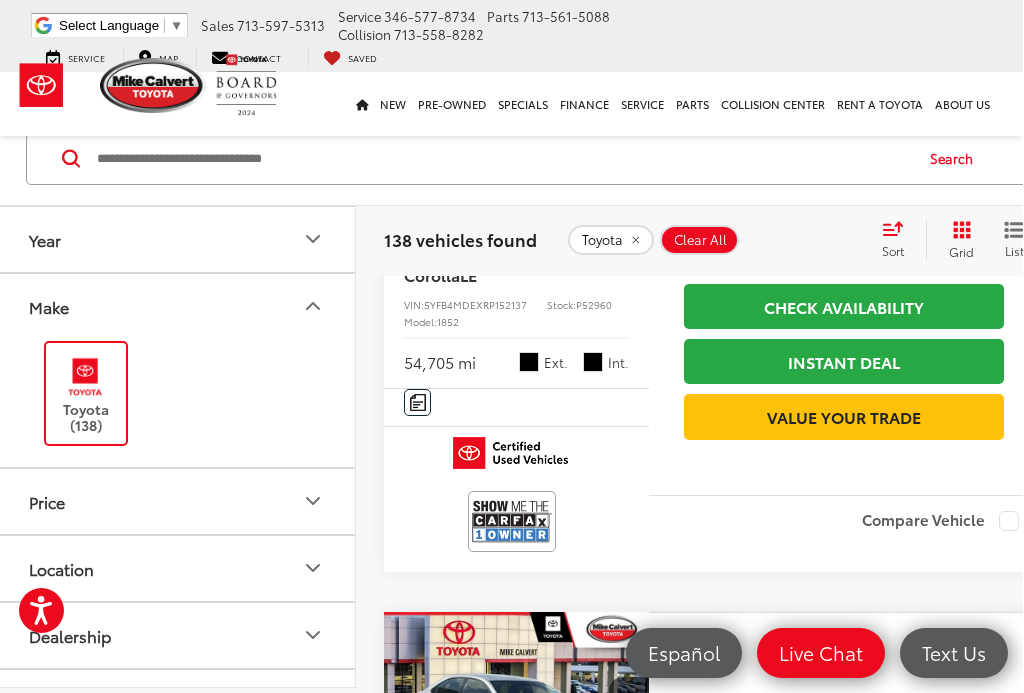 scroll, scrollTop: 968, scrollLeft: 0, axis: vertical 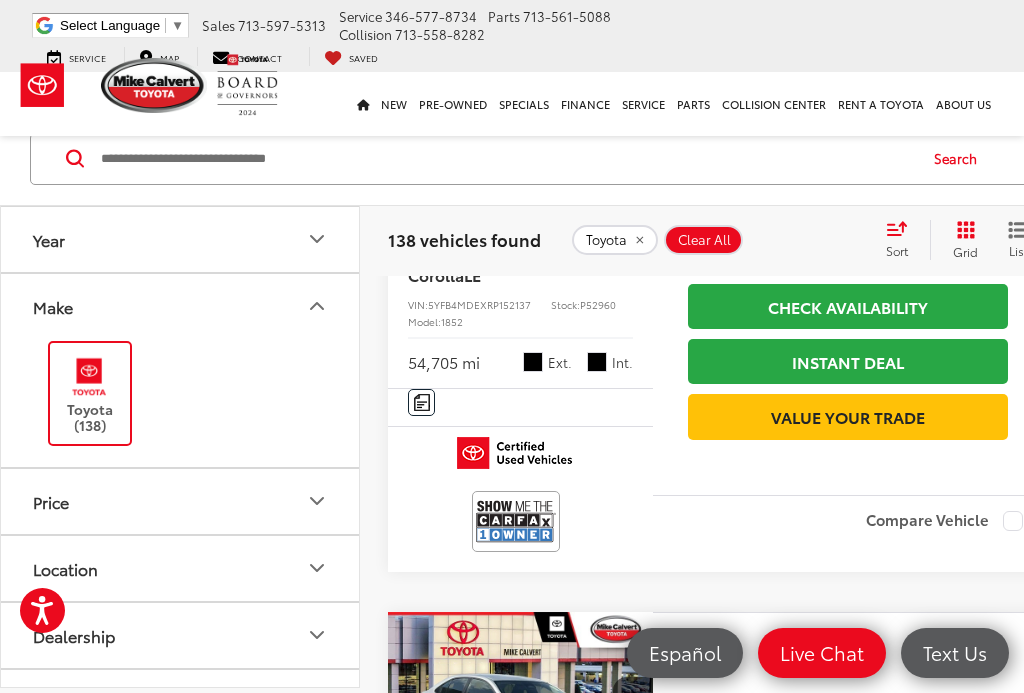 click on "Dealership" at bounding box center (181, 635) 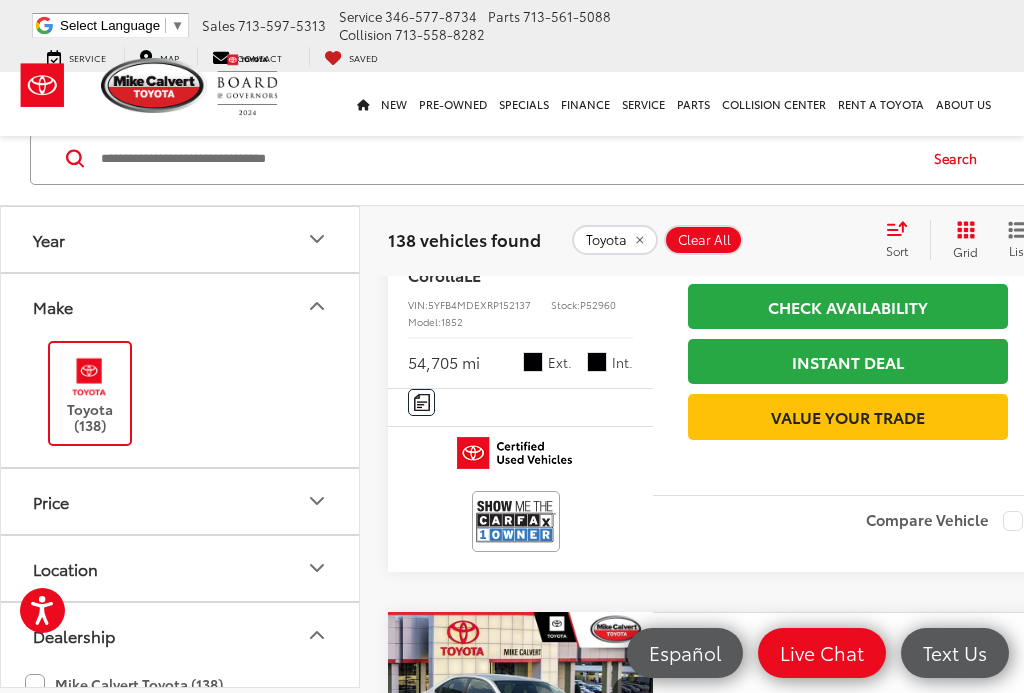 click 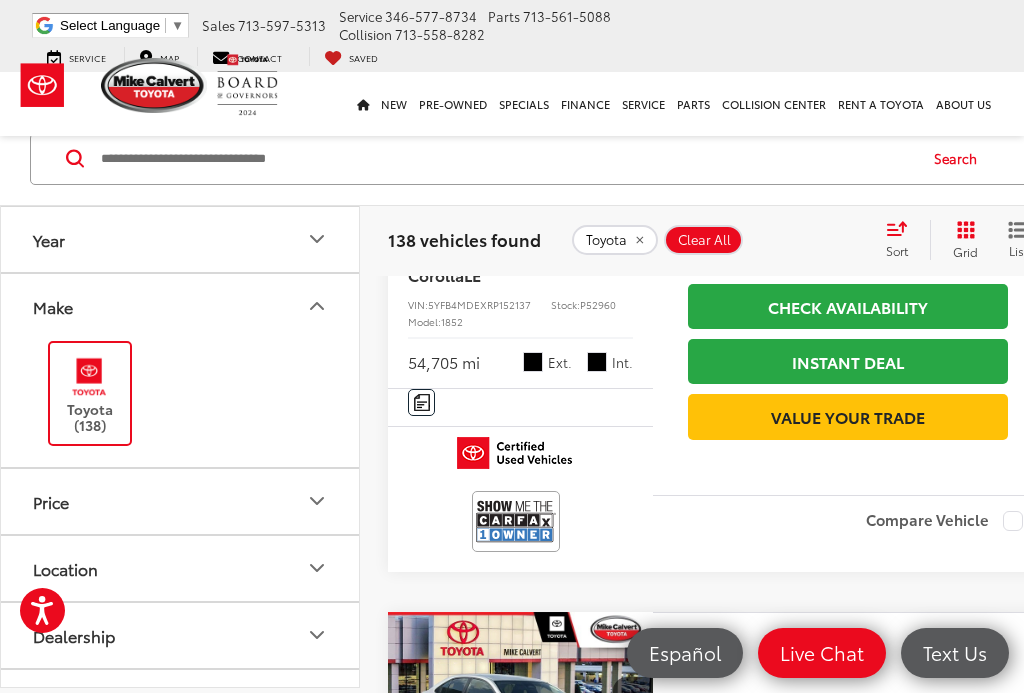 click 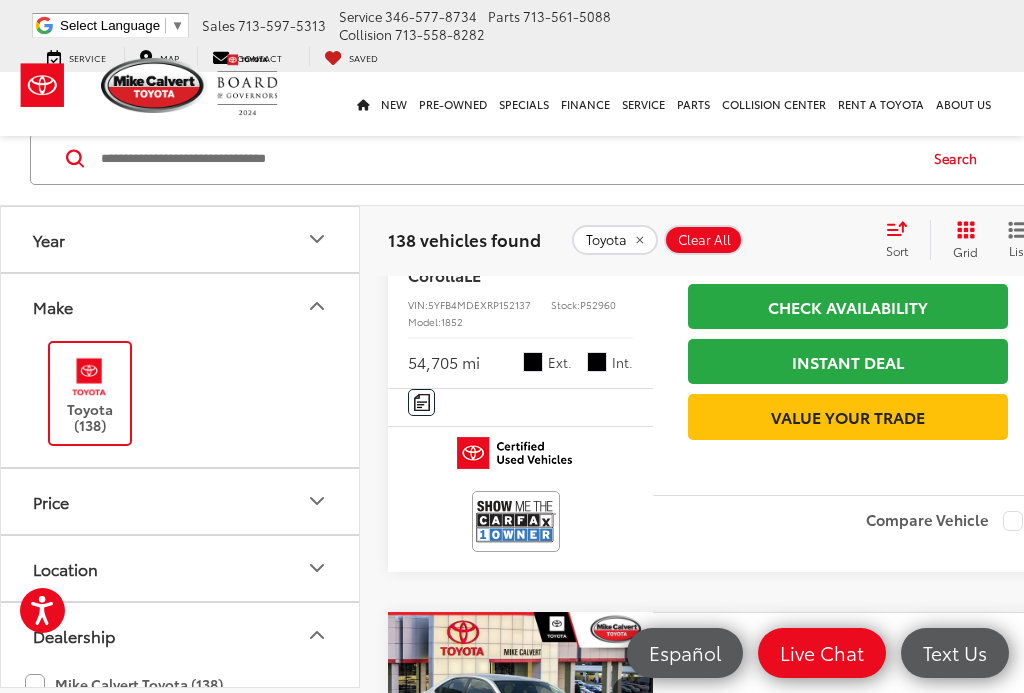 click on "Mike Calvert Toyota (138)" 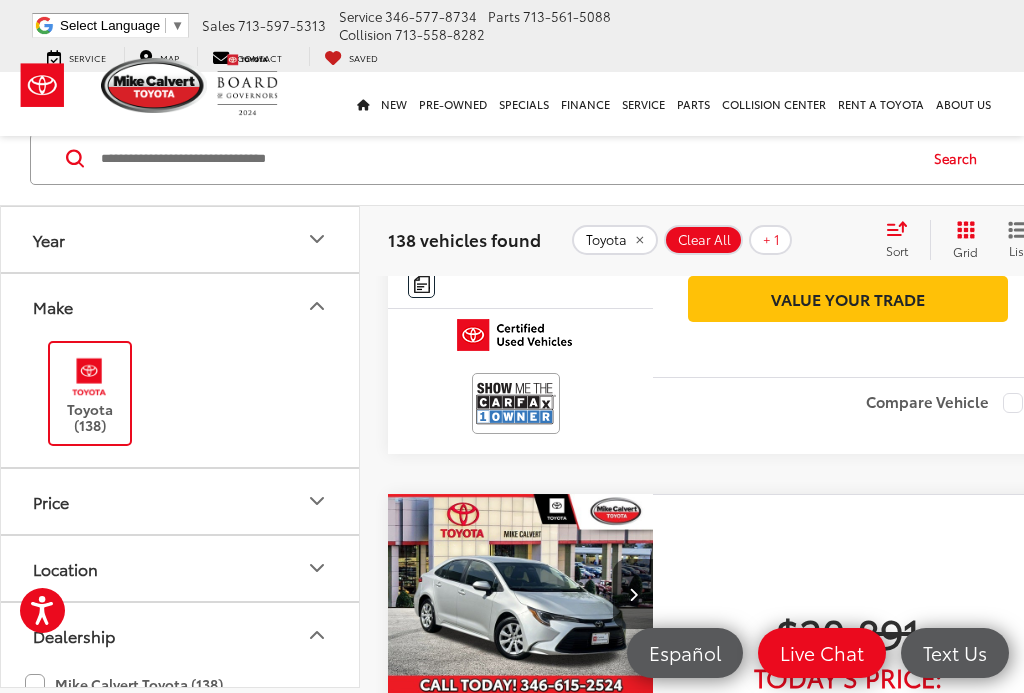 scroll, scrollTop: 1079, scrollLeft: 1, axis: both 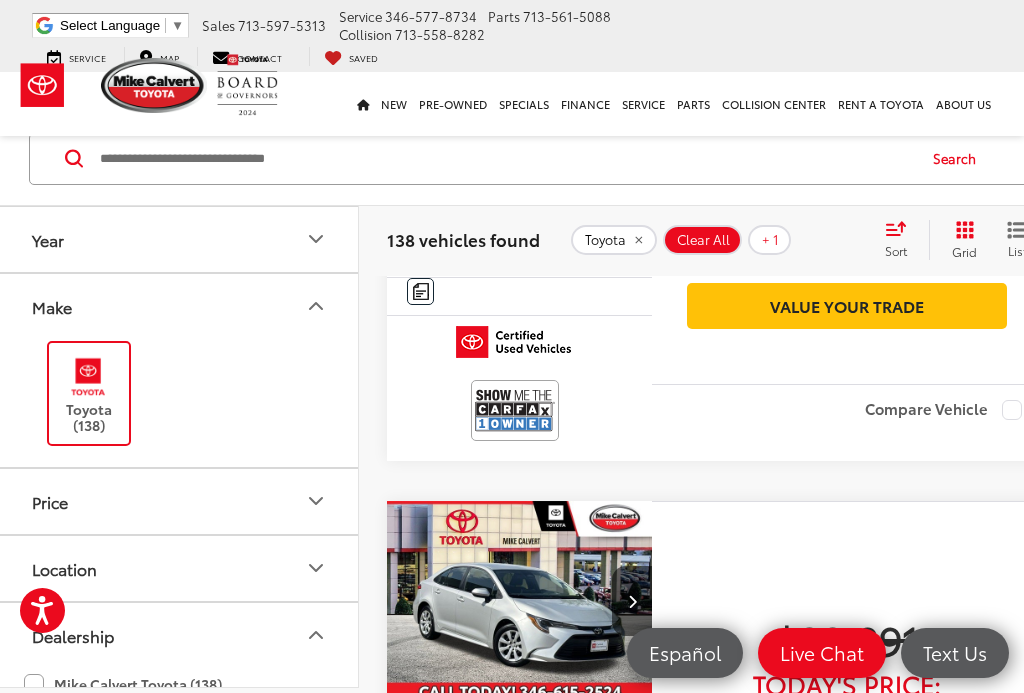 click on "Toyota   (138)" at bounding box center (179, 403) 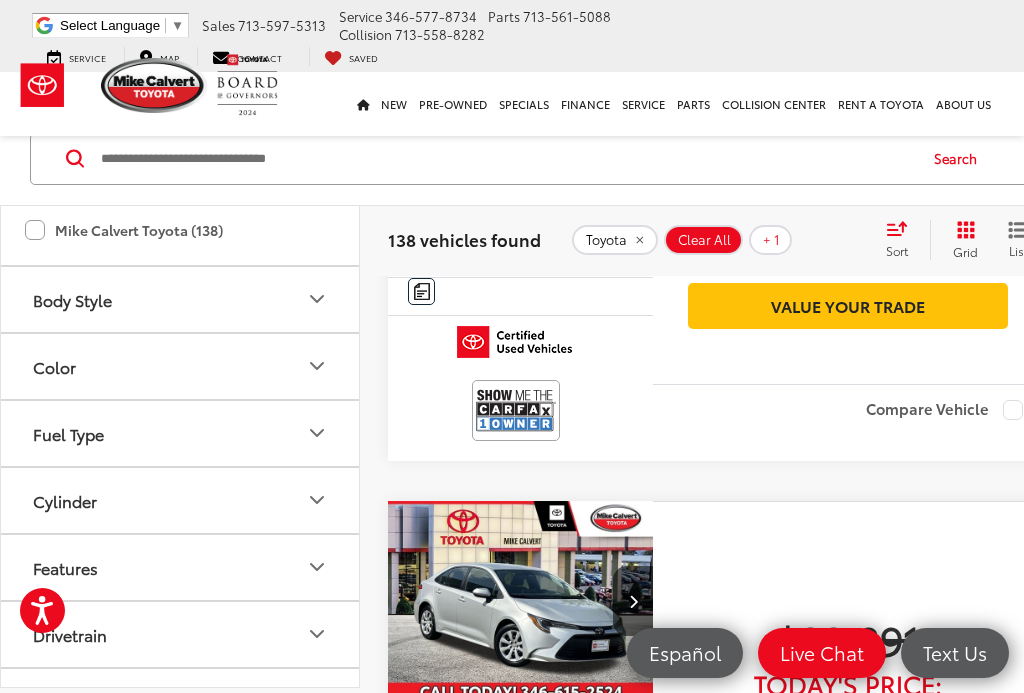 scroll, scrollTop: 457, scrollLeft: 0, axis: vertical 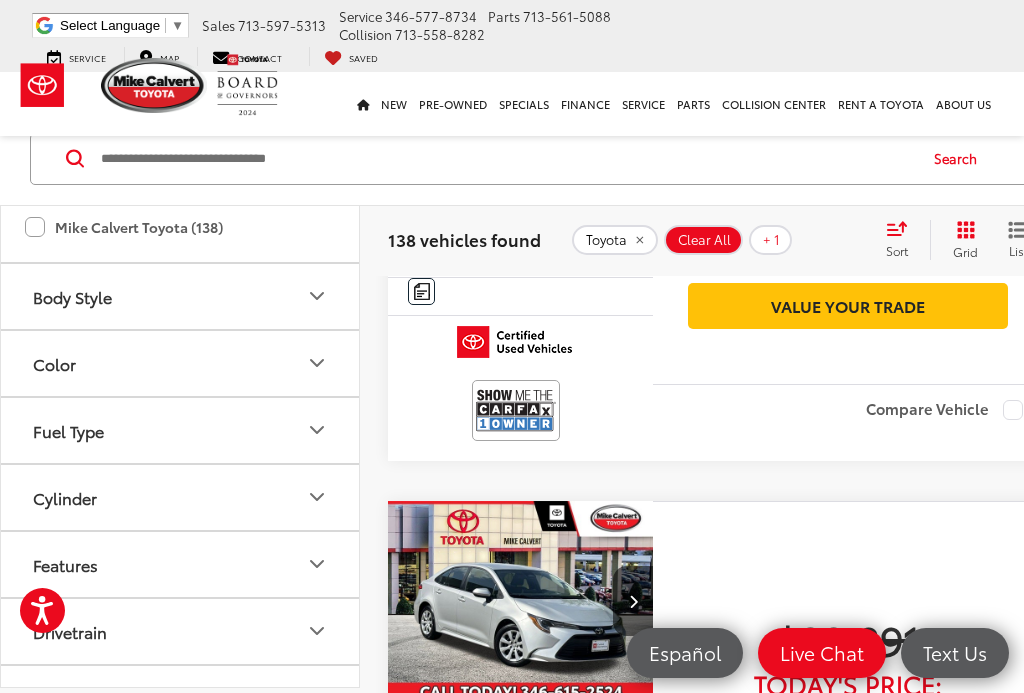 click 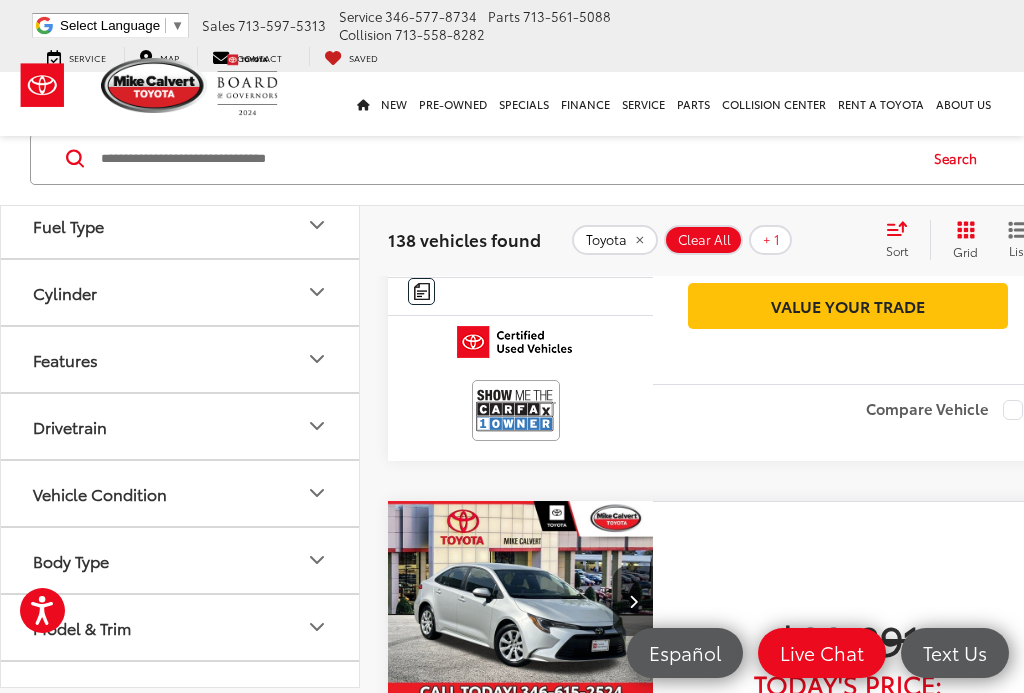 scroll, scrollTop: 1053, scrollLeft: 0, axis: vertical 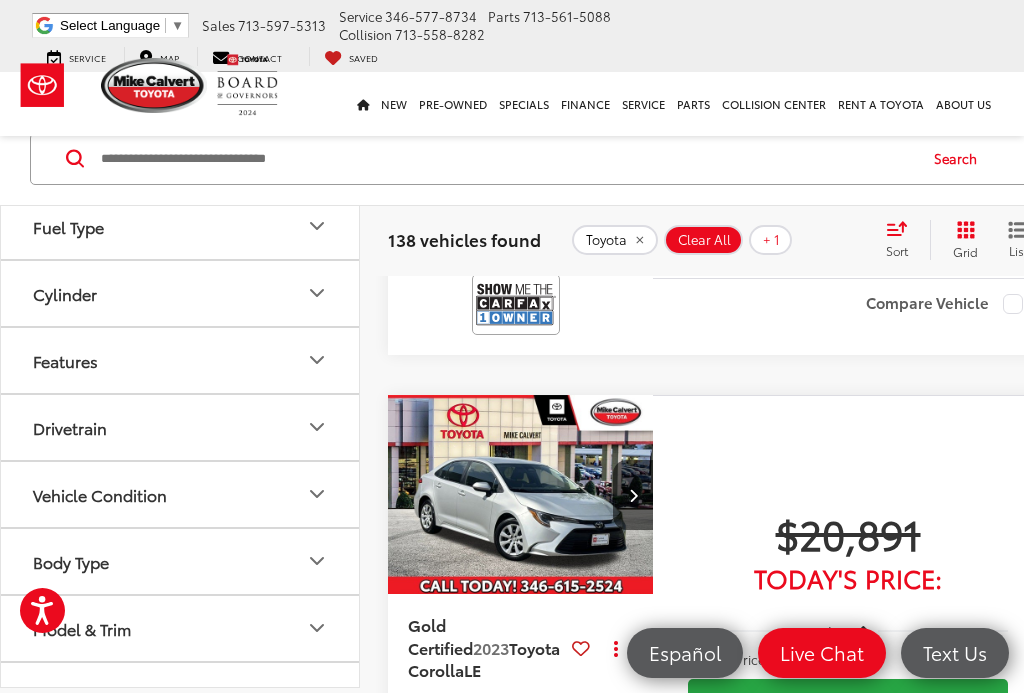 click 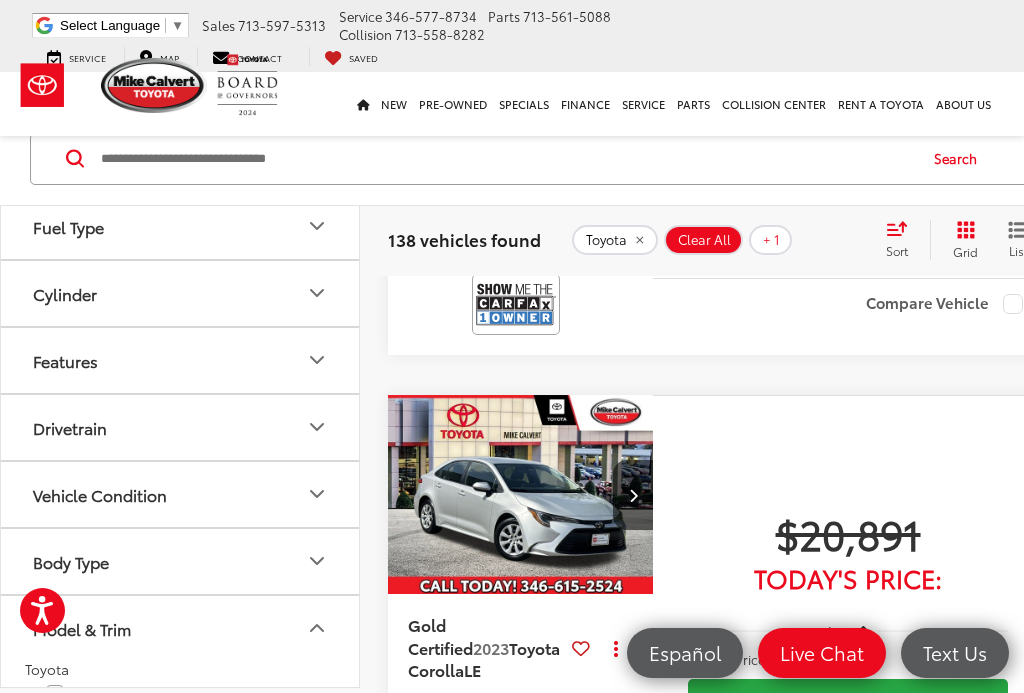 click 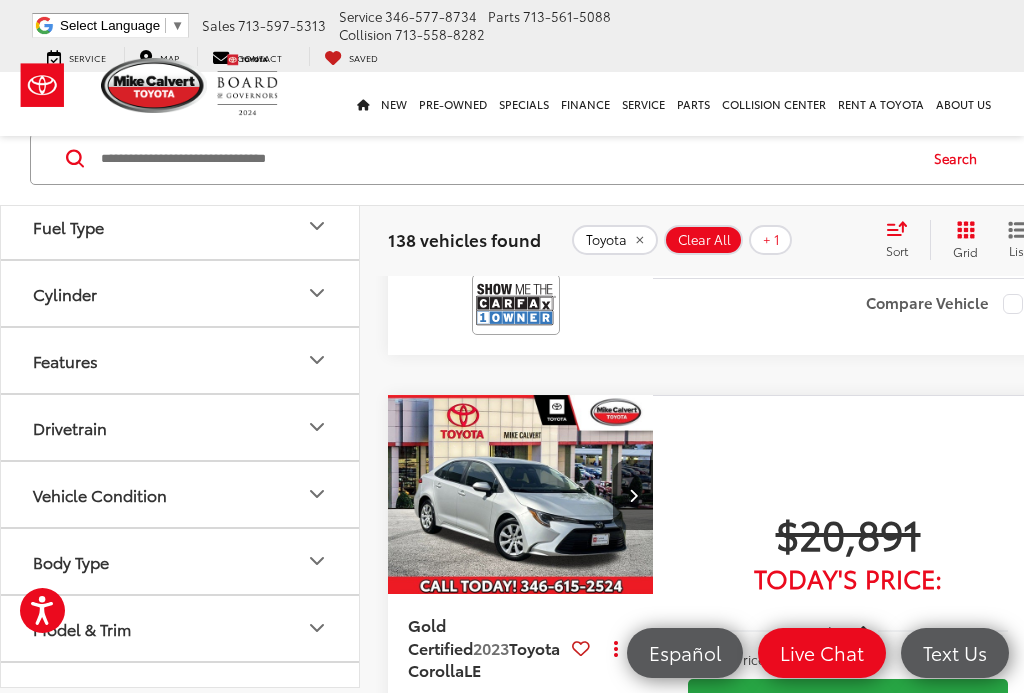 click on "Model & Trim" at bounding box center [181, 628] 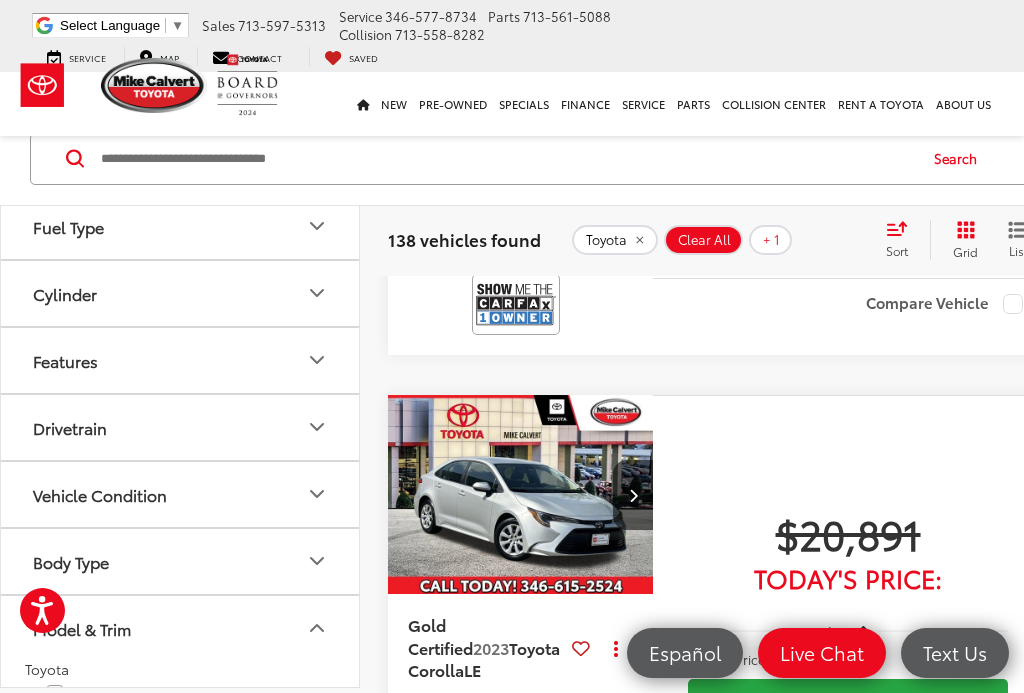 click 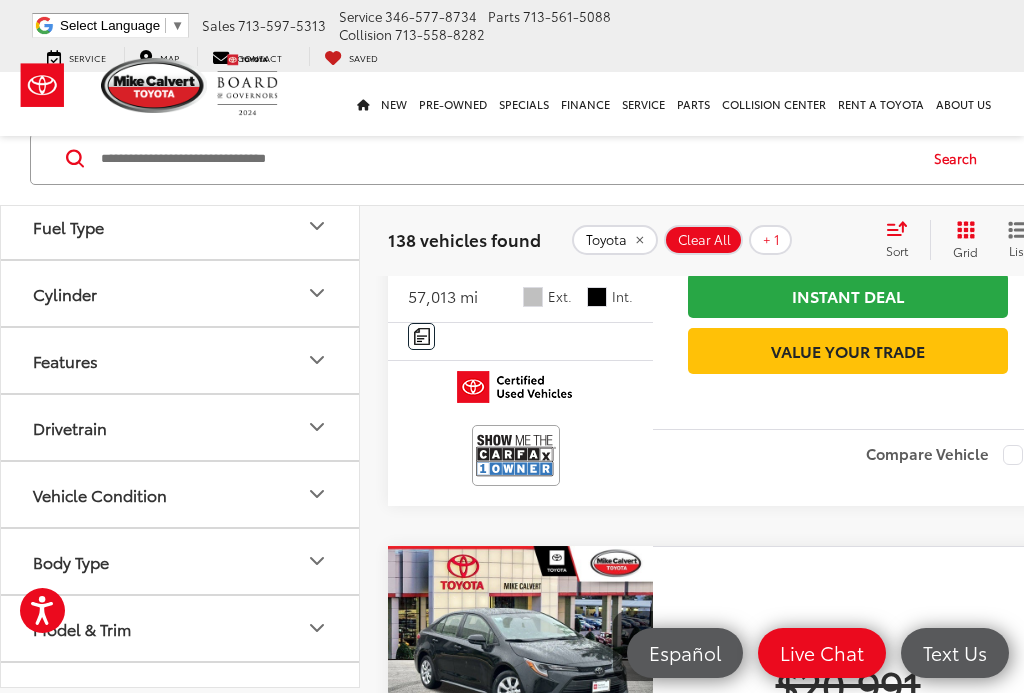 scroll, scrollTop: 1648, scrollLeft: 0, axis: vertical 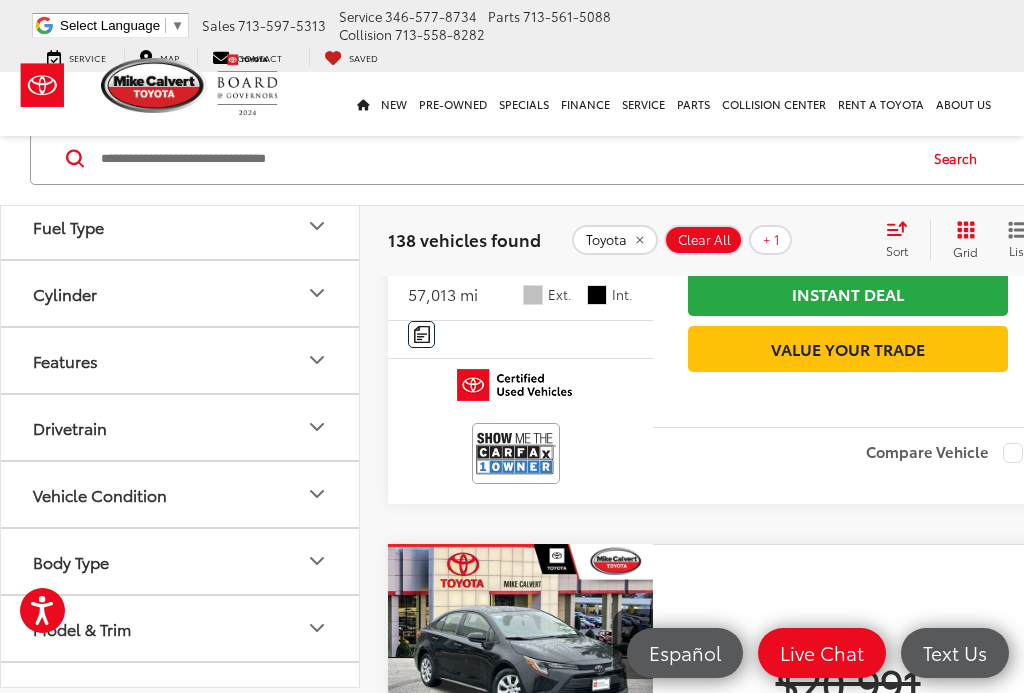 click 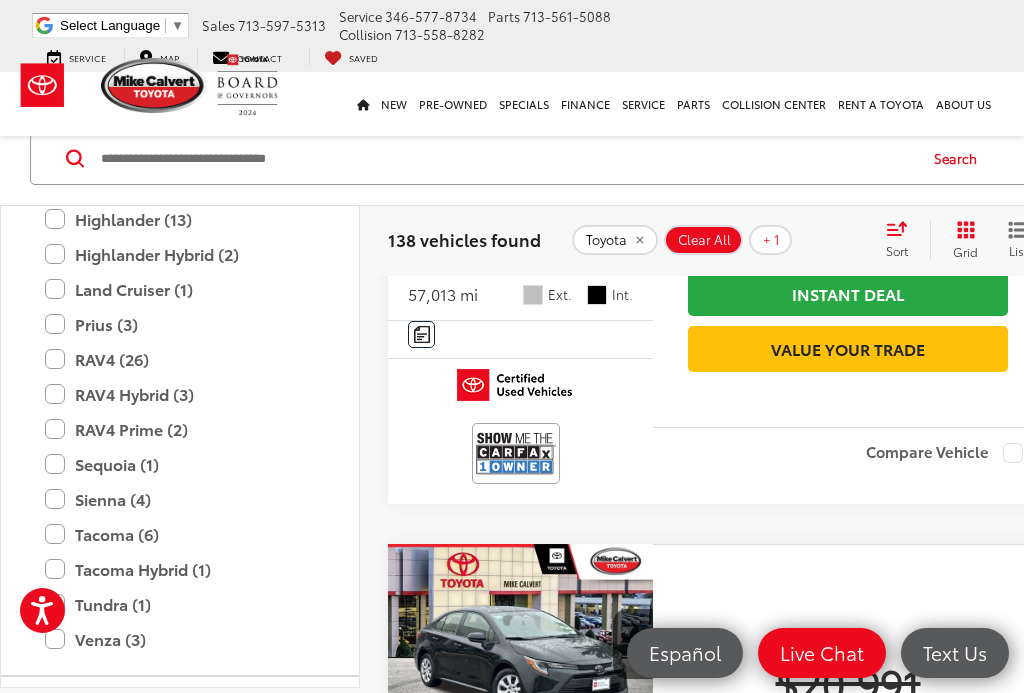 scroll, scrollTop: 1810, scrollLeft: 0, axis: vertical 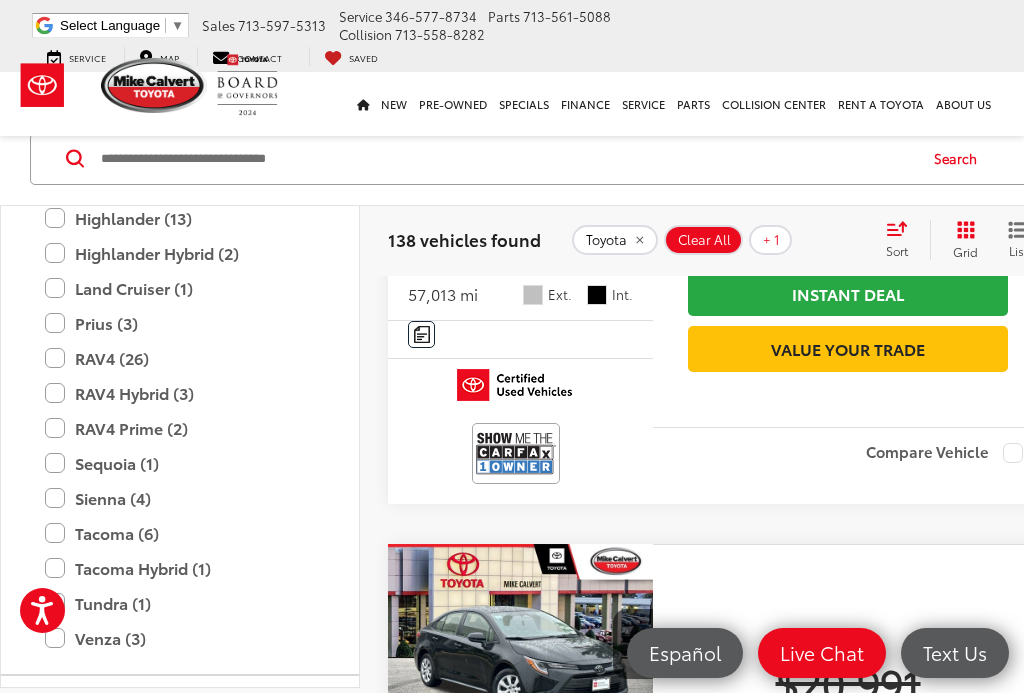 click on "RAV4 (26)" at bounding box center [180, 358] 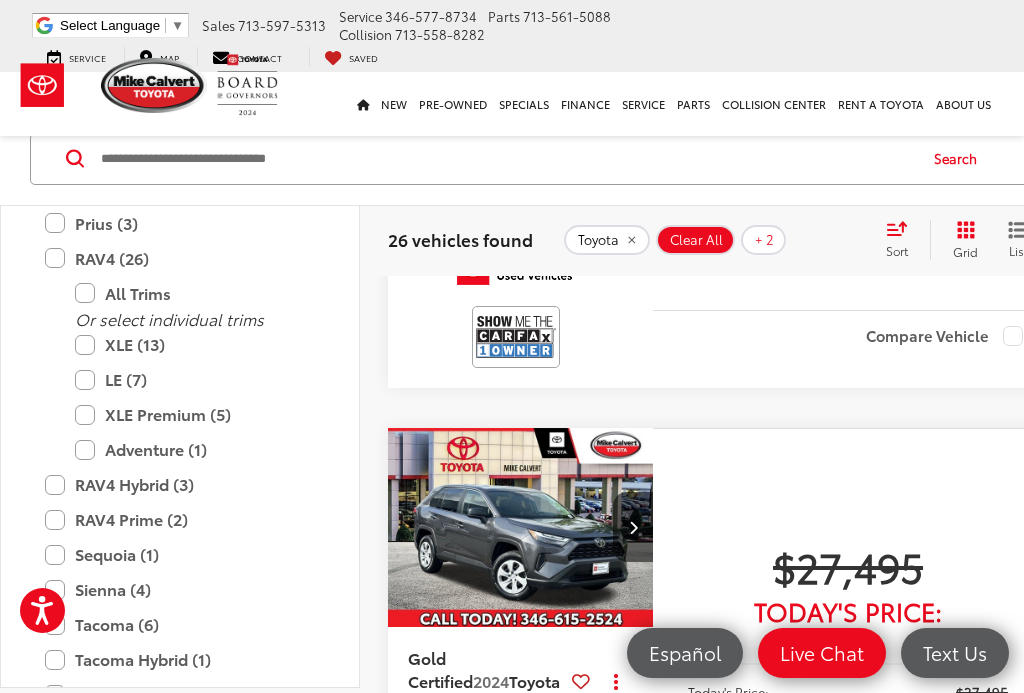 scroll, scrollTop: 4212, scrollLeft: 0, axis: vertical 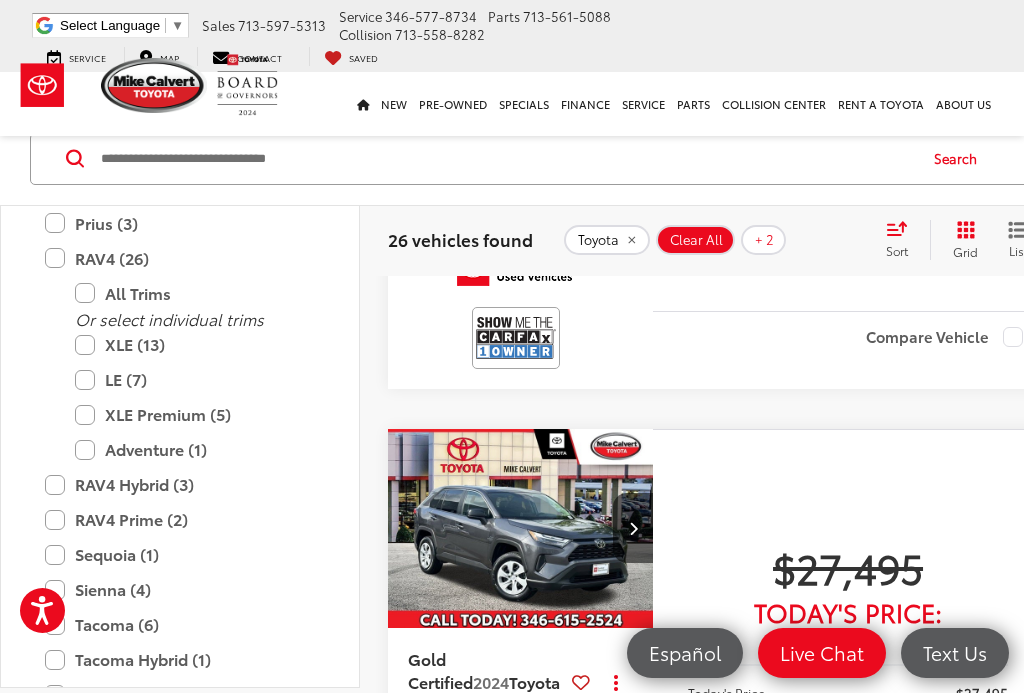 click at bounding box center [521, -83] 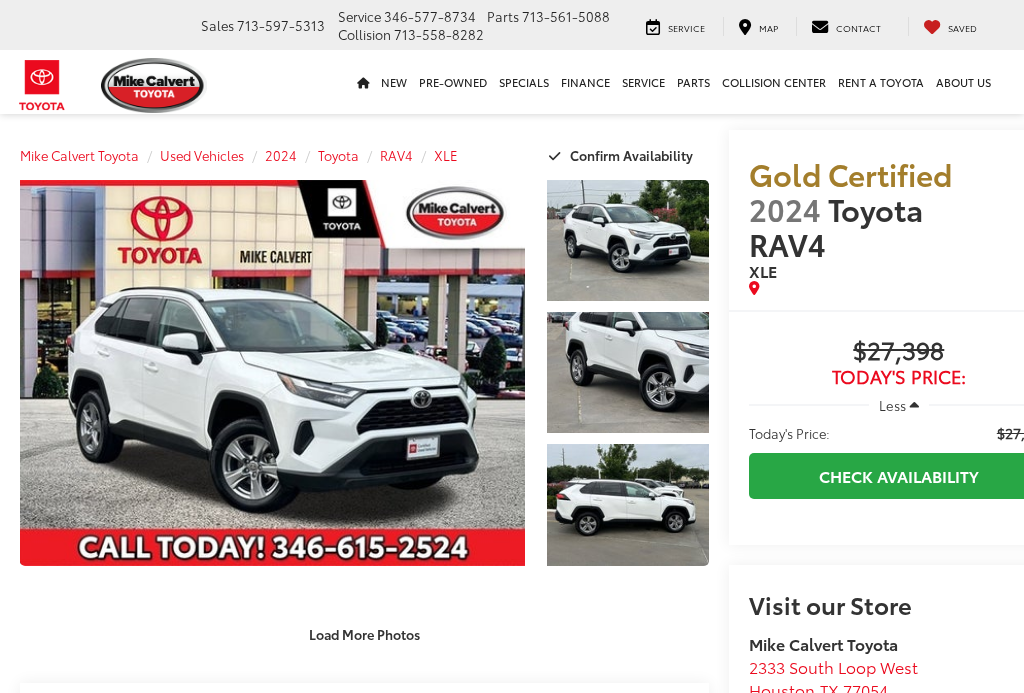 scroll, scrollTop: 0, scrollLeft: 0, axis: both 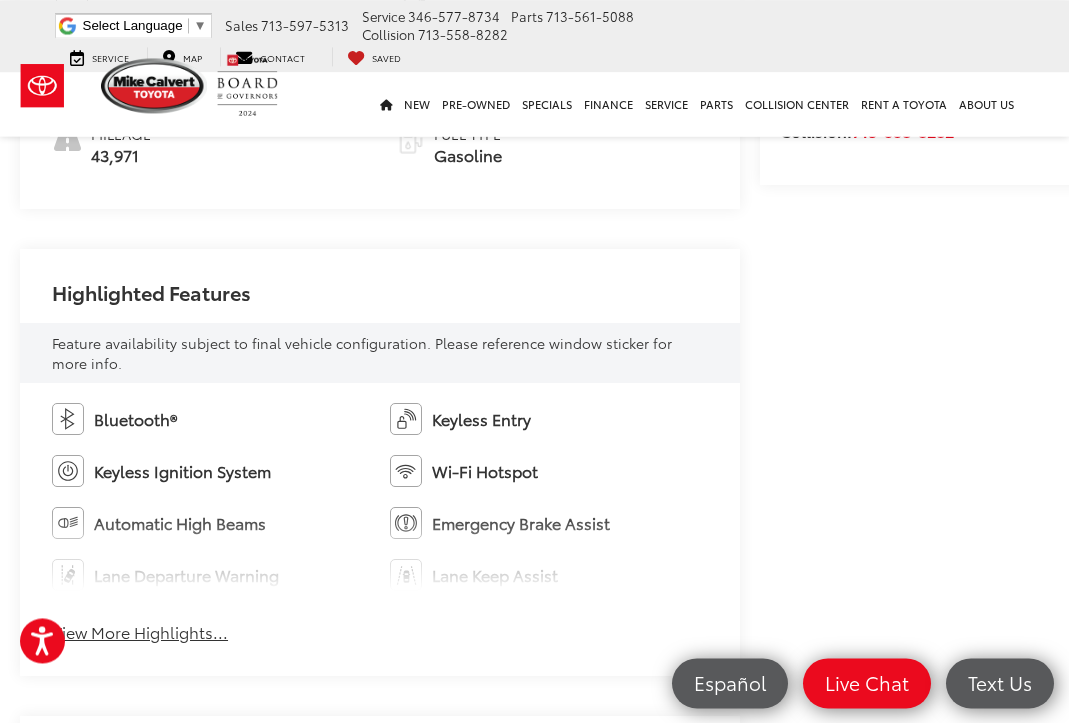 click on "Read More..." at bounding box center [100, 974] 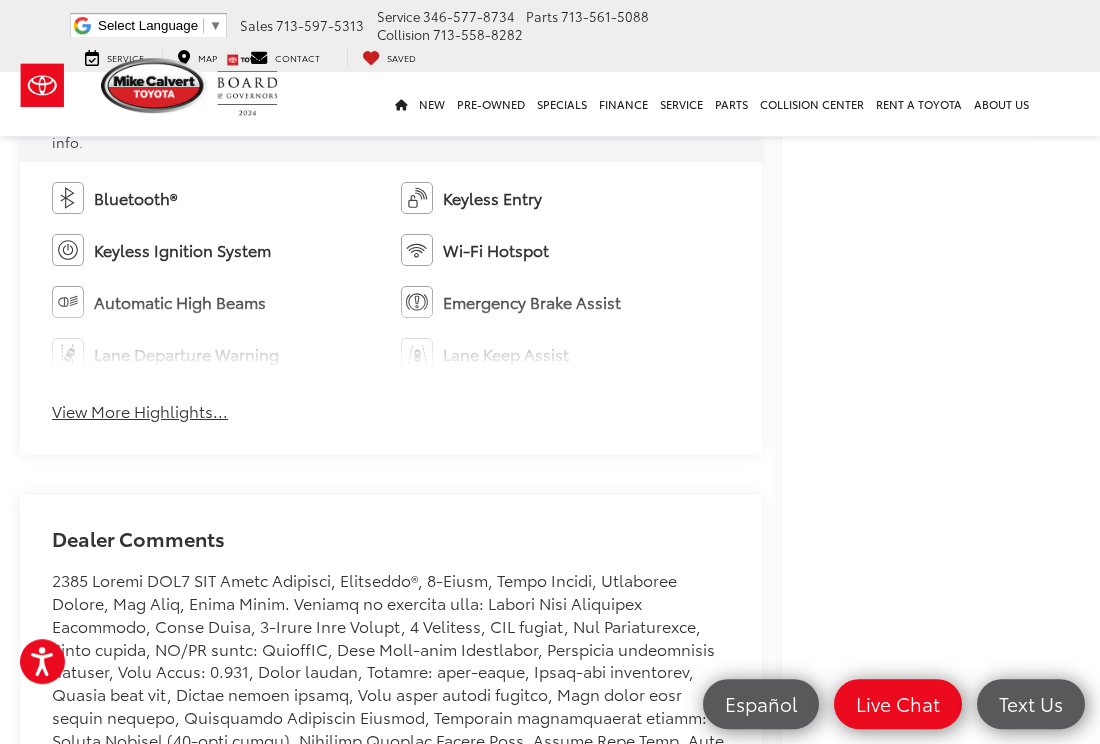 scroll, scrollTop: 1179, scrollLeft: 0, axis: vertical 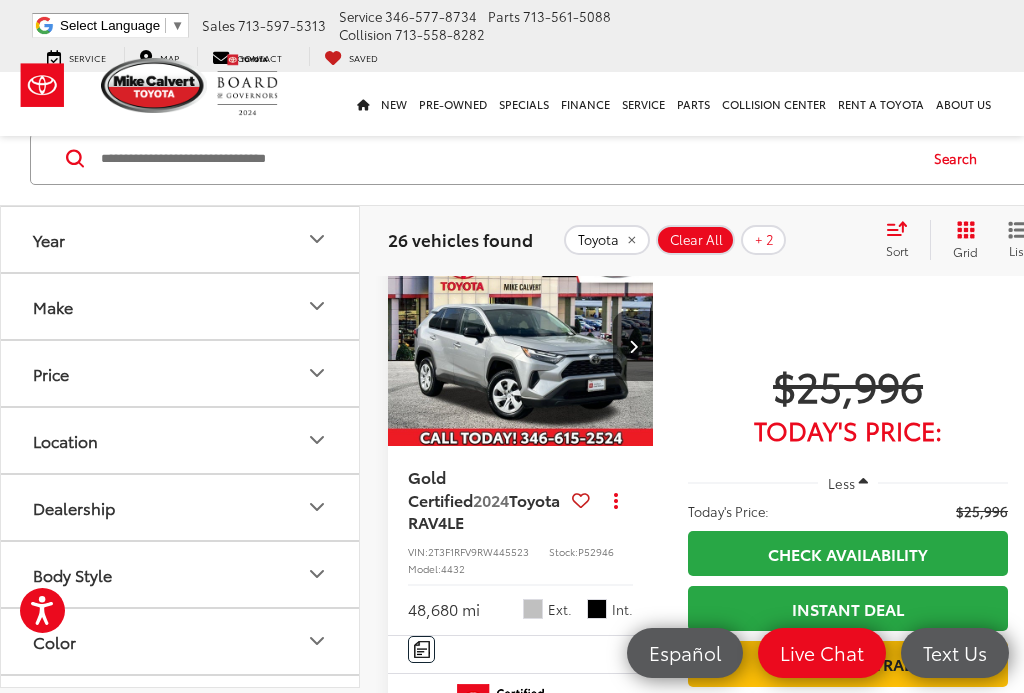 click on "Dealership" at bounding box center [181, 507] 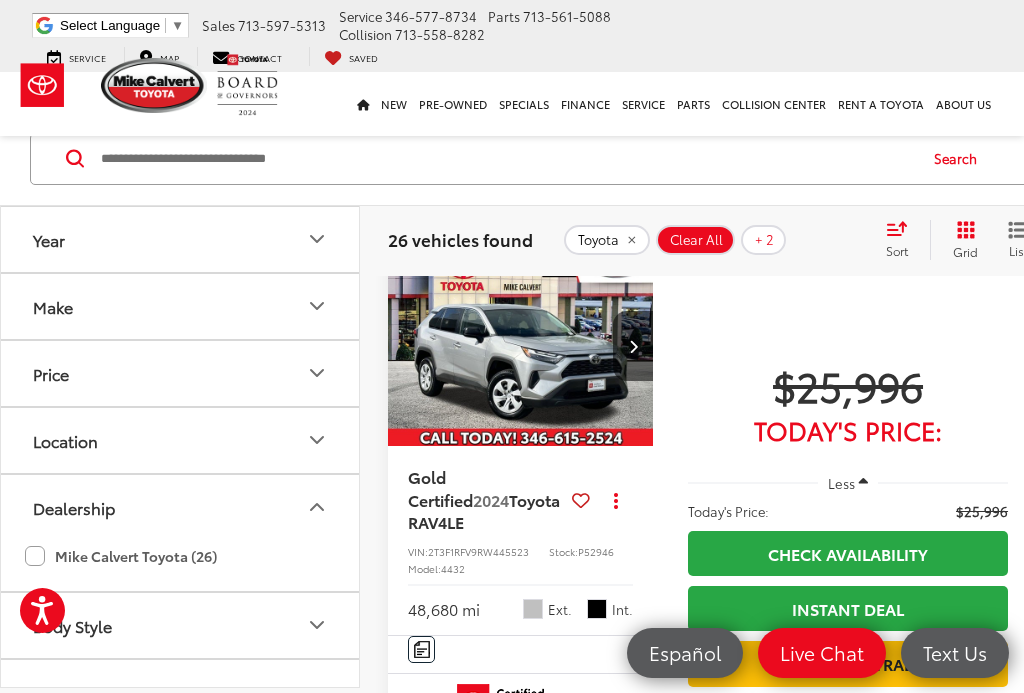 click on "Price" at bounding box center (181, 373) 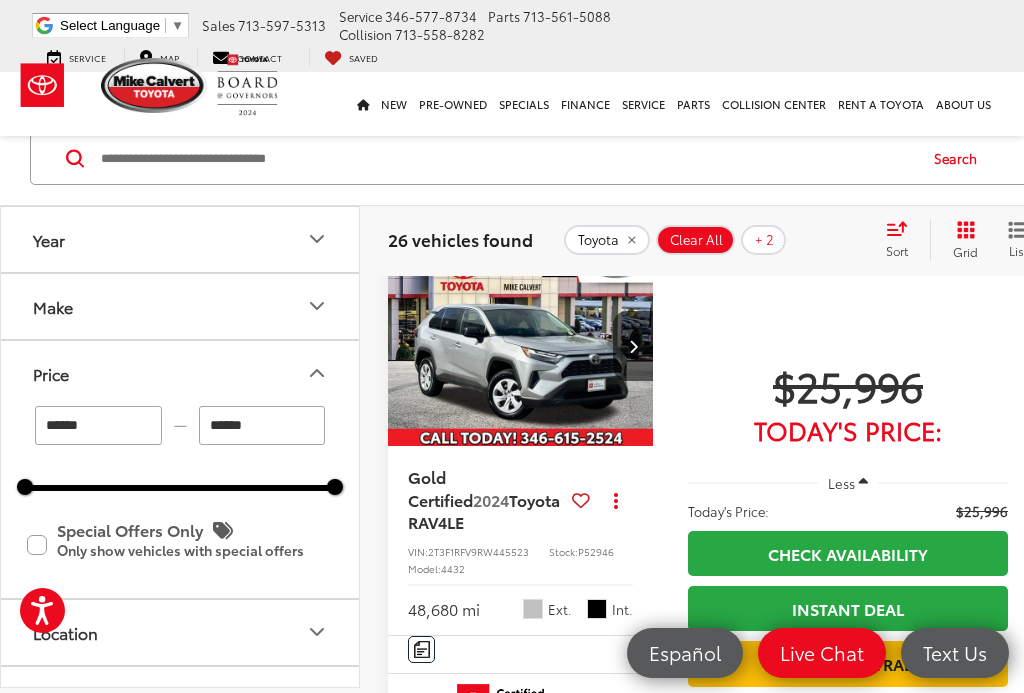 click on "1 / 37 Gold Certified 2021  Toyota RAV4  LE
Copy Link Share Print View Details VIN:  2T3H1RFV5MC169814 Stock:  252987B Model:  4430 42,074 mi Ext. Int. Features Bluetooth® Android Auto Apple CarPlay Keyless Entry Wi-Fi Hotspot Automatic High Beams Disclaimer More Details Comments Dealer Comments Mike Calvert Toyota has been here in Houston for 35 years. Family owned and operated we have again been Nationally Recognized for outstanding Customer Service, Sales and Service. From the moment you contact us, you'll know our commitment to Customer Service is second to none. We strive to make your experience with Mike Calvert Toyota a good one - for the life of your vehicle. Whether you need to Purchase, Finance, or Service a New or Pre-Owned car, you've come to the right place. It will be a pleasure to serve you. 27/35 City/Highway MPG Toyota Gold Certified Details:   * Vehicle History   * Warranty Deductible: $0   * 160 Point Inspection   * Transferable Warranty CARFAX One-Owner." at bounding box center [715, 918] 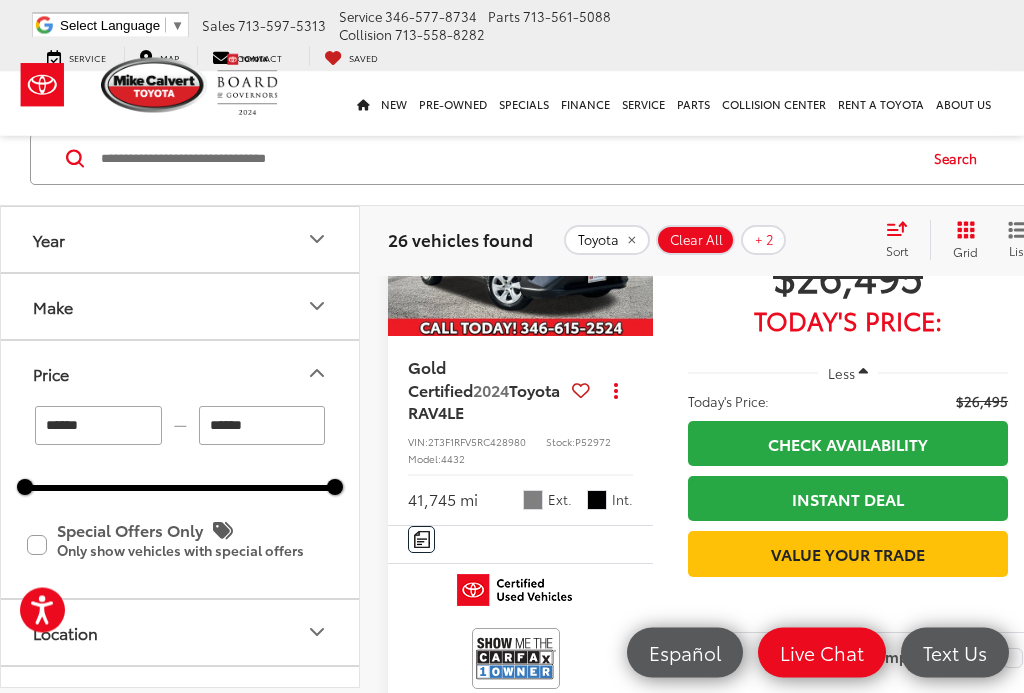 scroll, scrollTop: 1441, scrollLeft: 1, axis: both 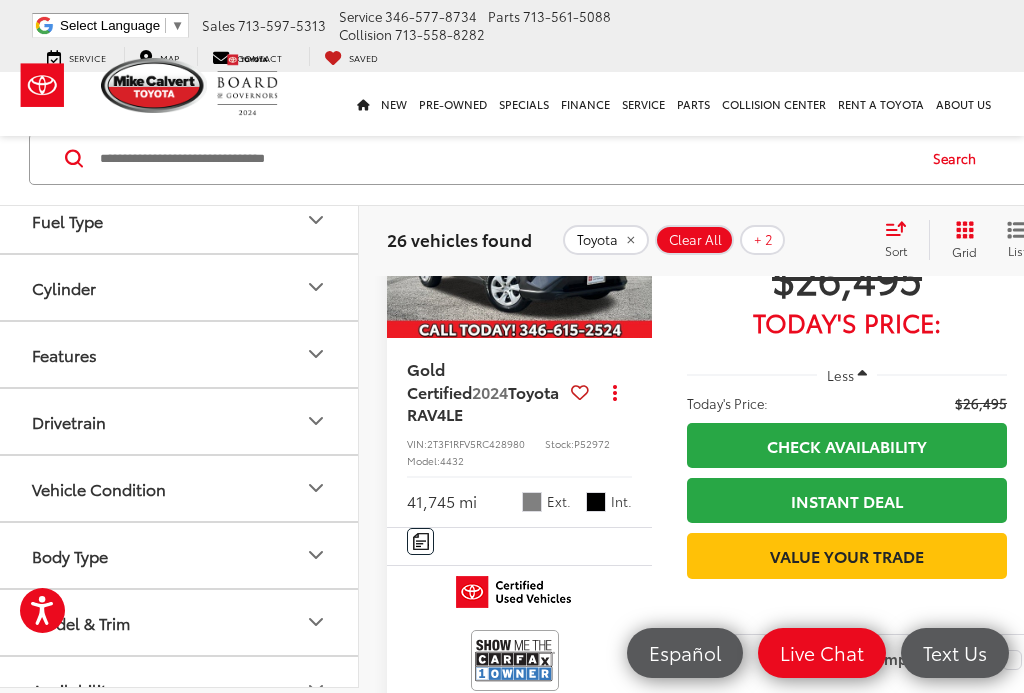click 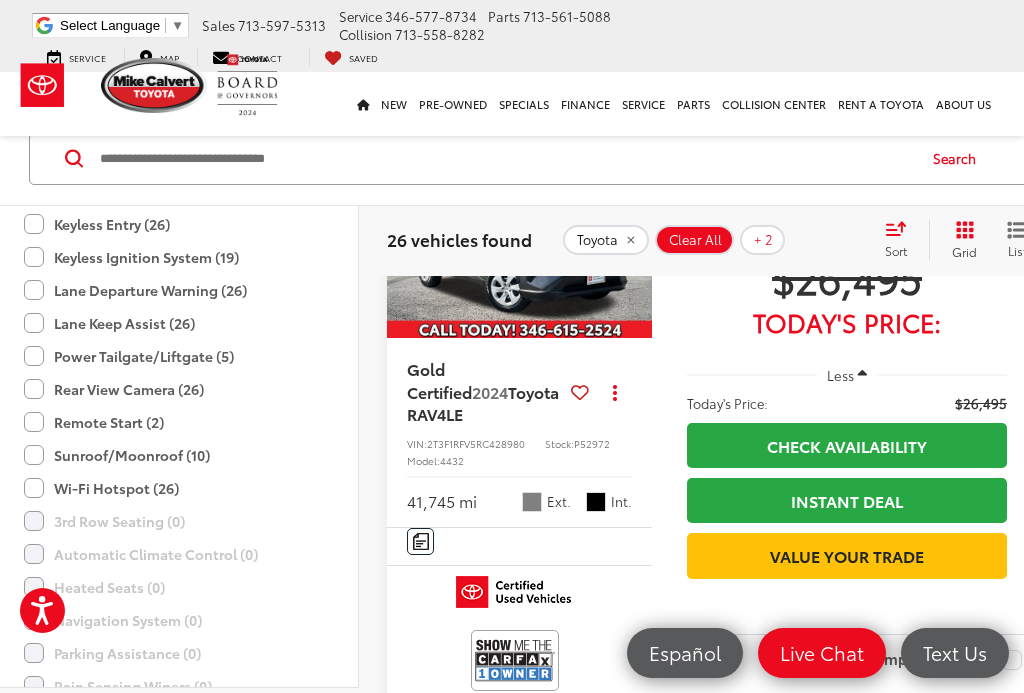 scroll, scrollTop: 1244, scrollLeft: 0, axis: vertical 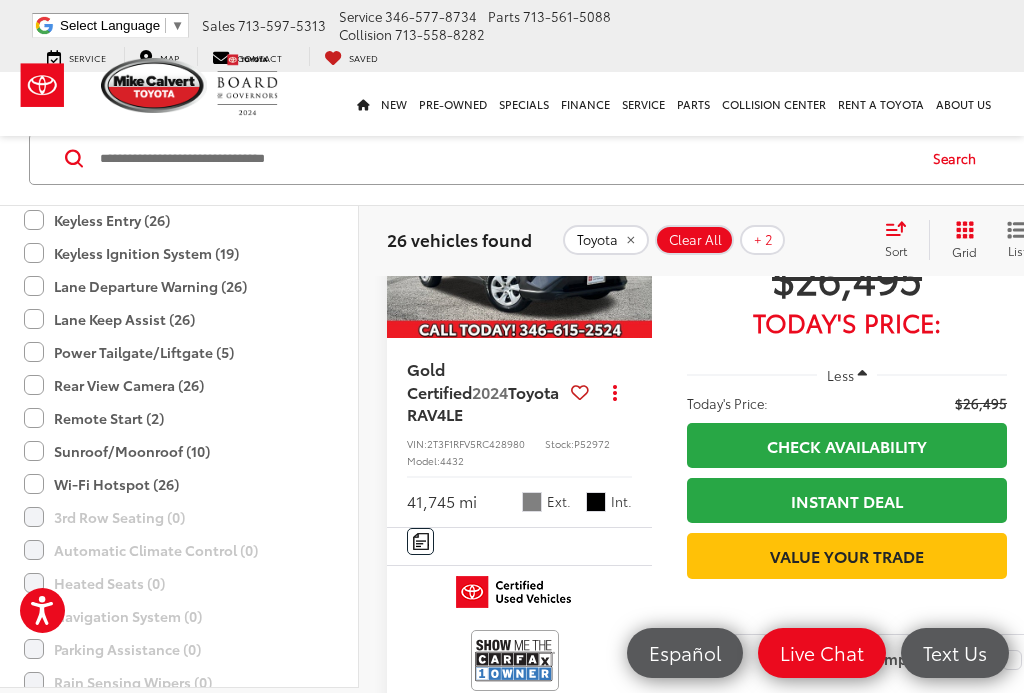 click on "Sunroof/Moonroof (10)" 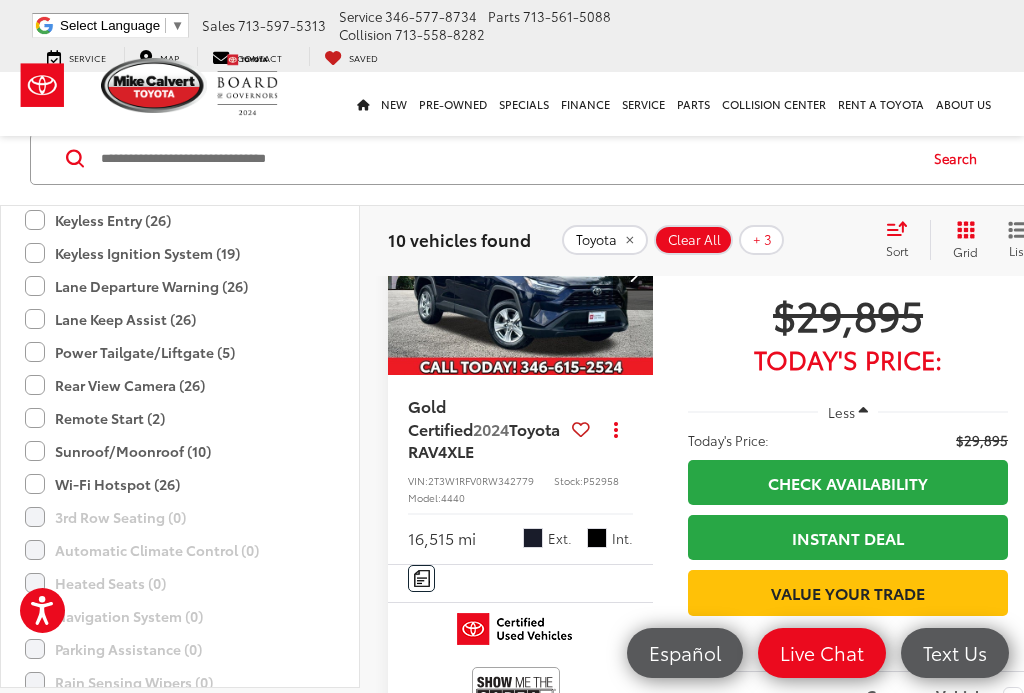 scroll, scrollTop: 791, scrollLeft: 0, axis: vertical 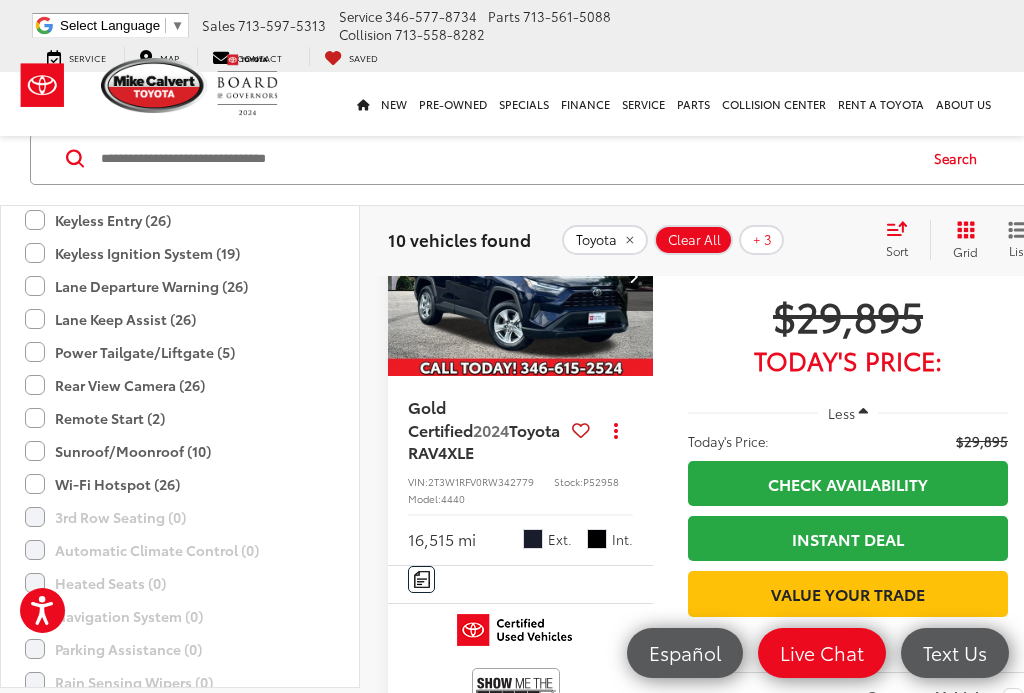 click at bounding box center [521, 277] 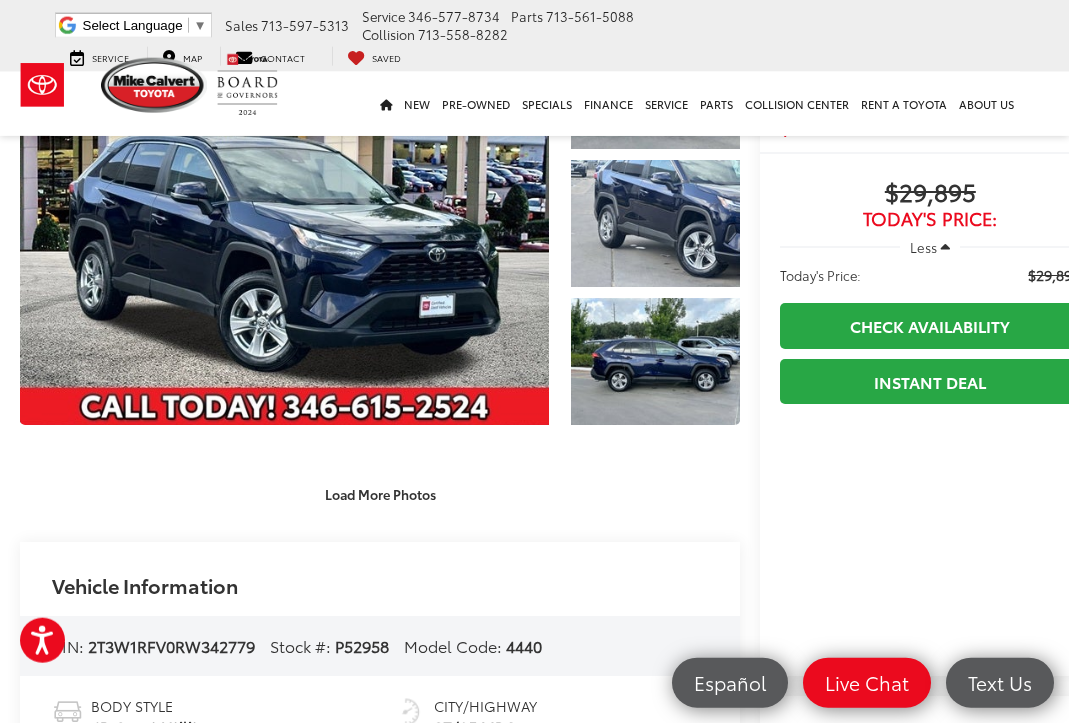 scroll, scrollTop: 1361, scrollLeft: 0, axis: vertical 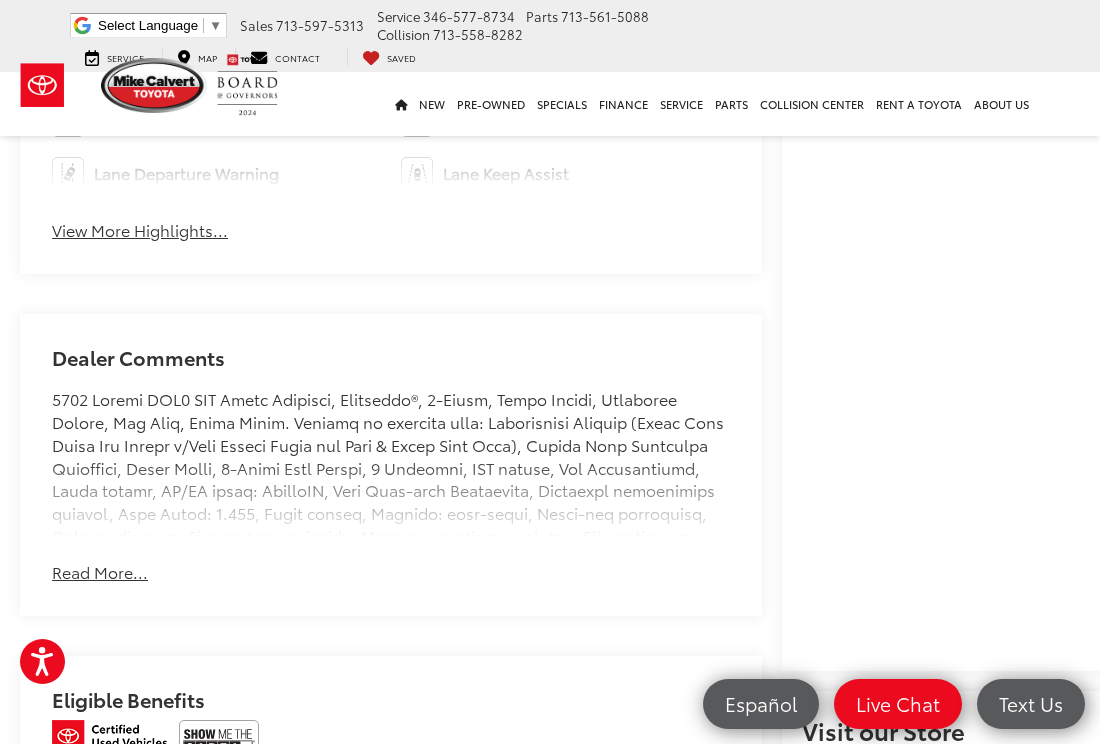 click on "Read More..." at bounding box center (100, 572) 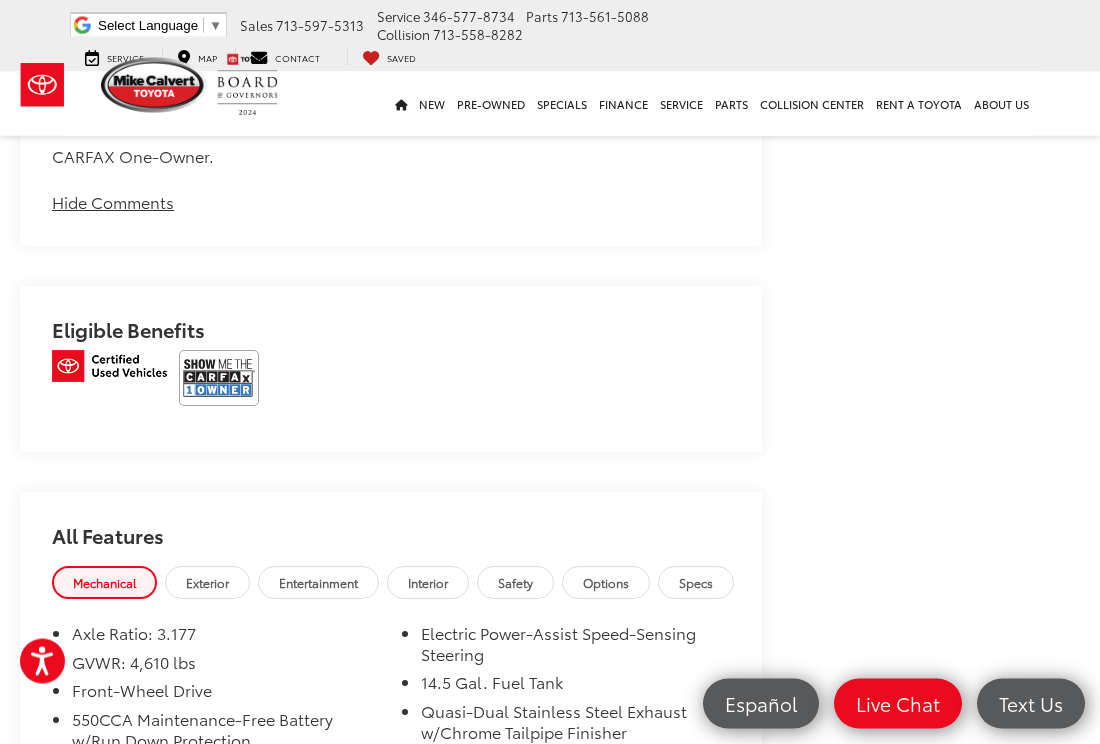 scroll, scrollTop: 2636, scrollLeft: 0, axis: vertical 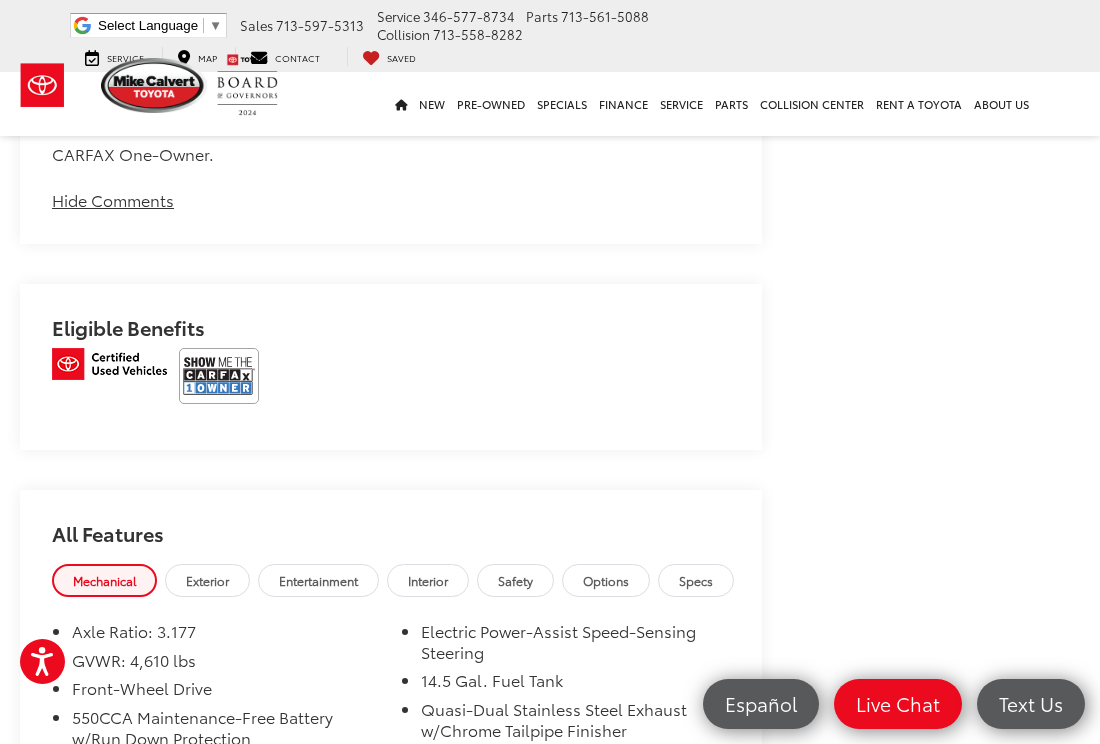 click at bounding box center [219, 376] 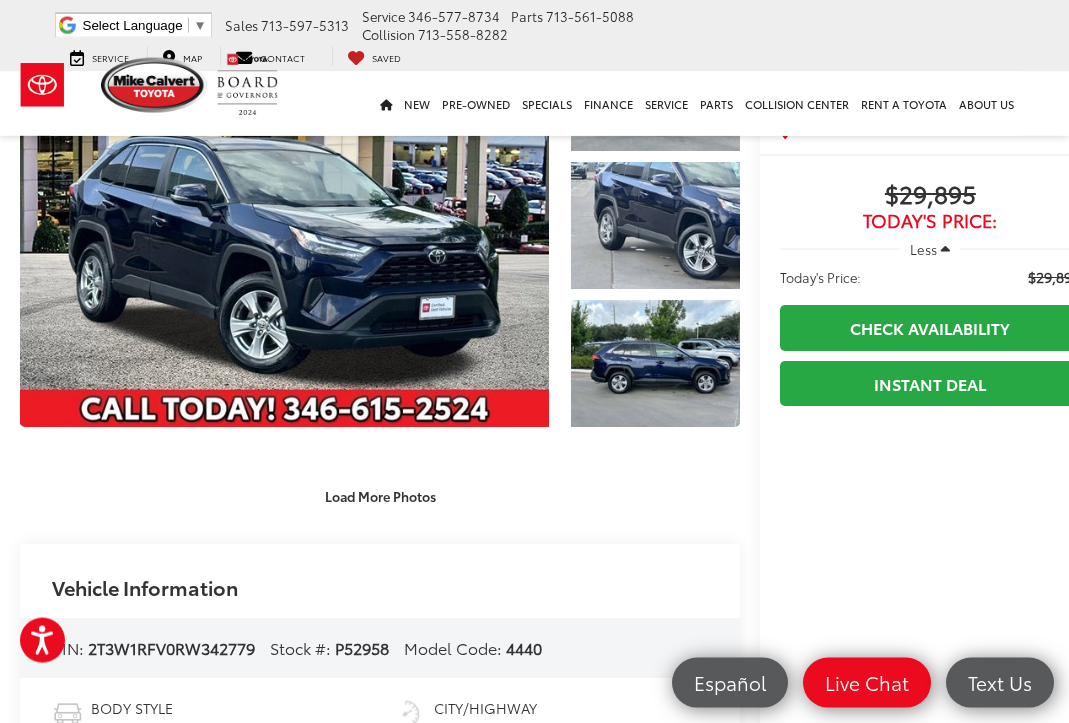 scroll, scrollTop: 0, scrollLeft: 0, axis: both 